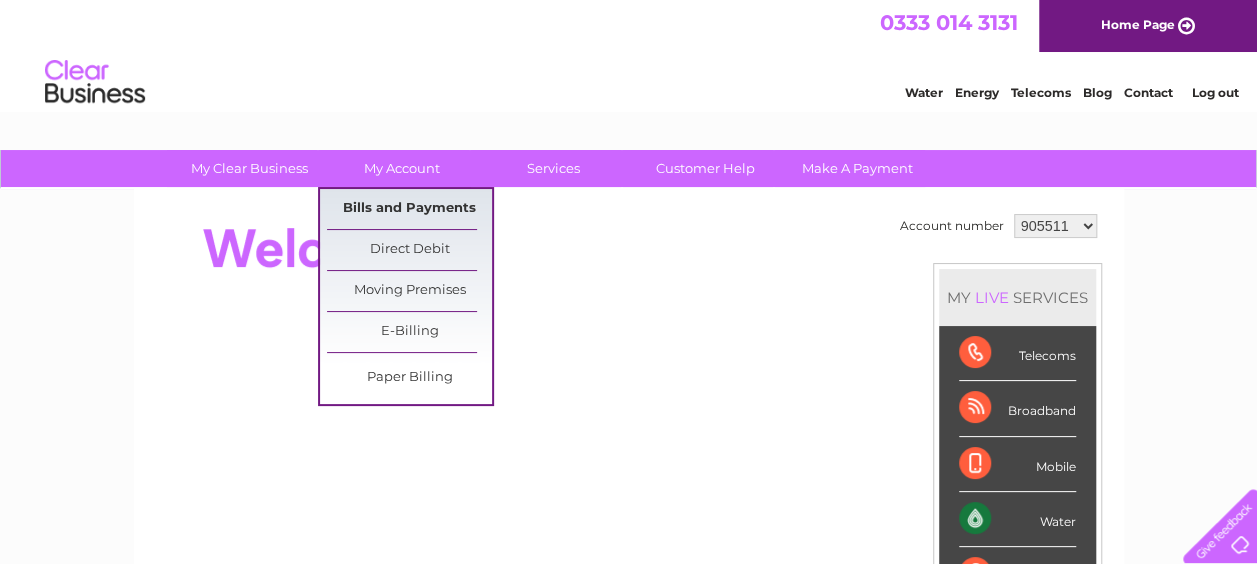 scroll, scrollTop: 0, scrollLeft: 0, axis: both 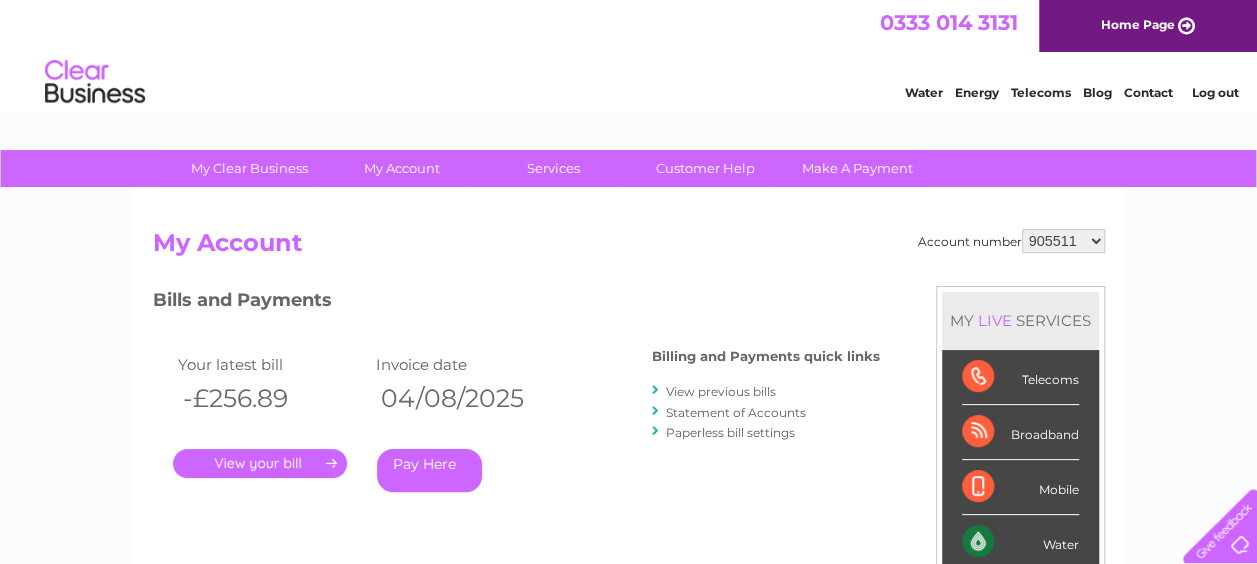 click on "View previous bills" at bounding box center [721, 391] 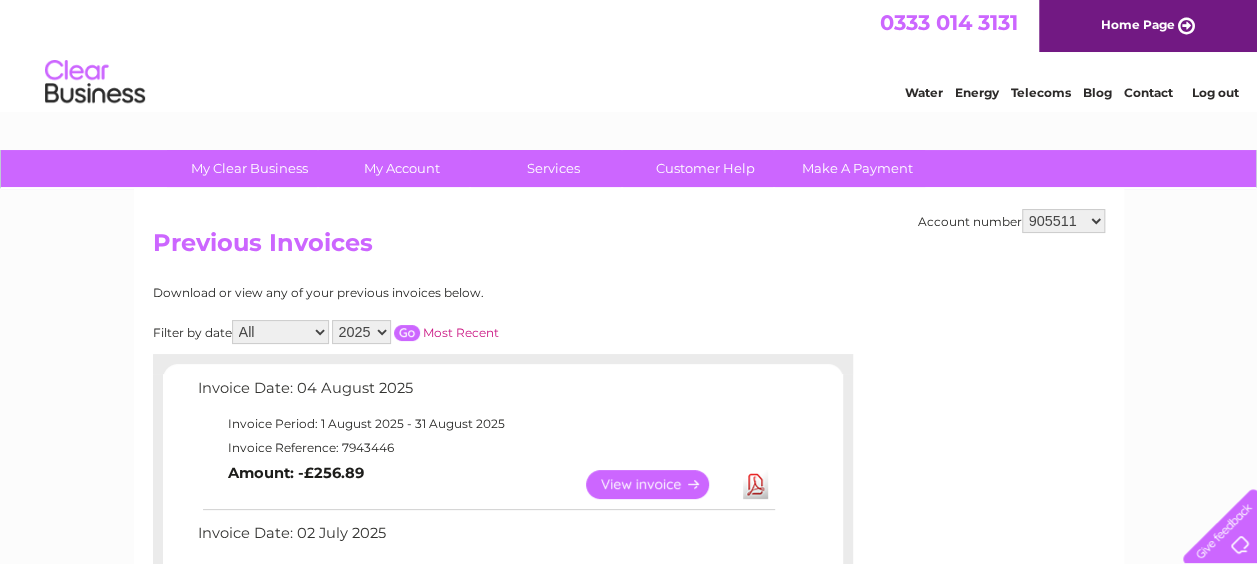 scroll, scrollTop: 0, scrollLeft: 0, axis: both 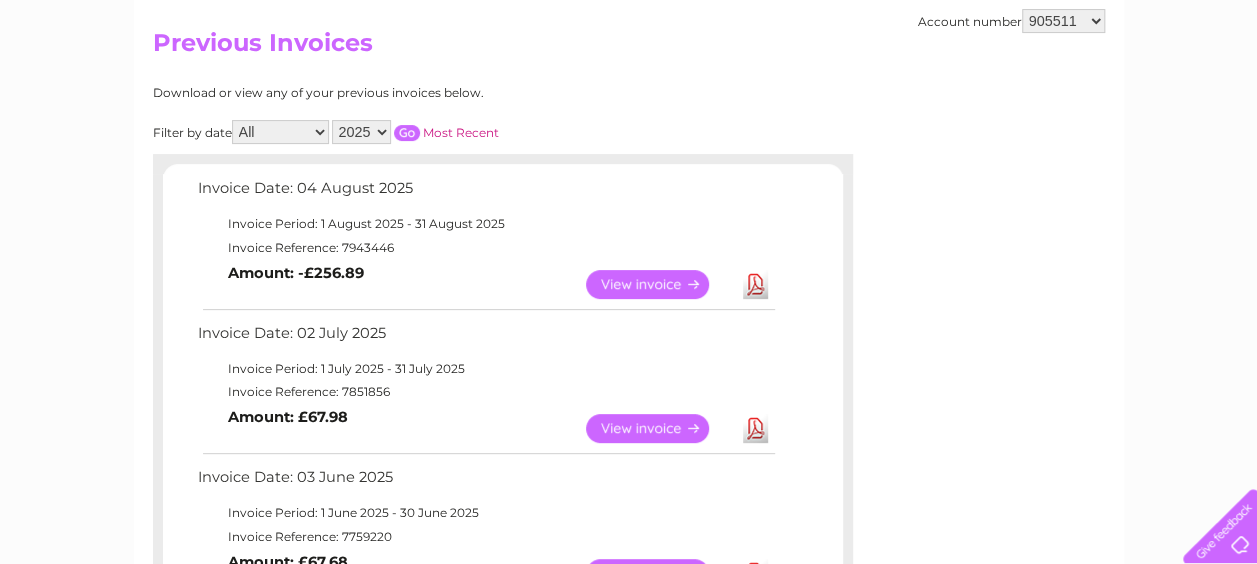 click on "View" at bounding box center [659, 428] 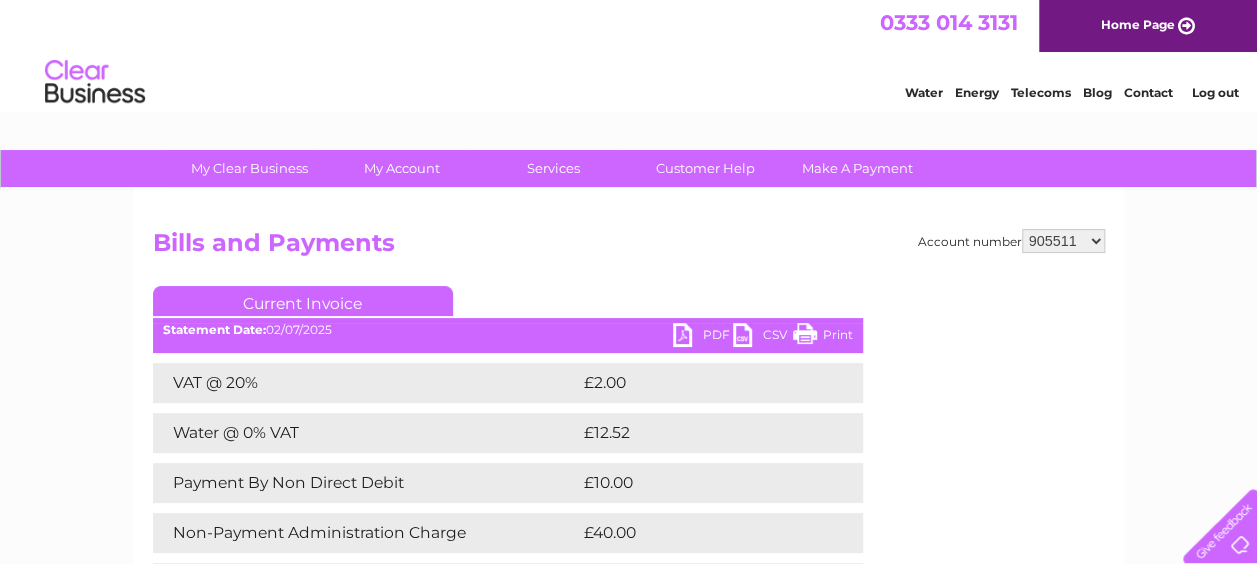 scroll, scrollTop: 0, scrollLeft: 0, axis: both 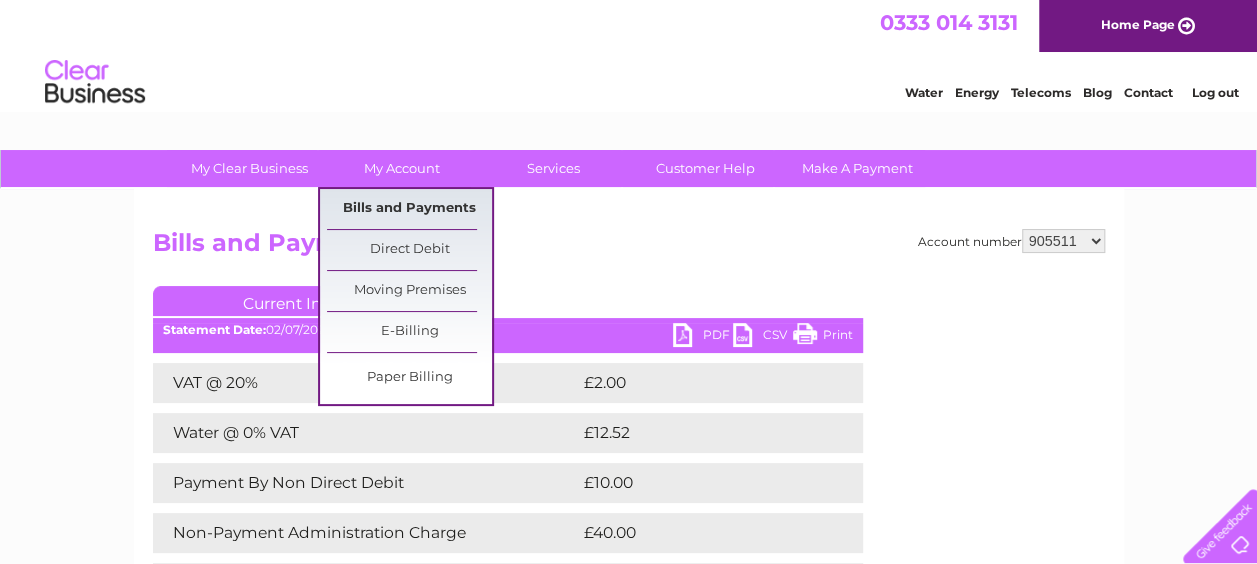 click on "Bills and Payments" at bounding box center (409, 209) 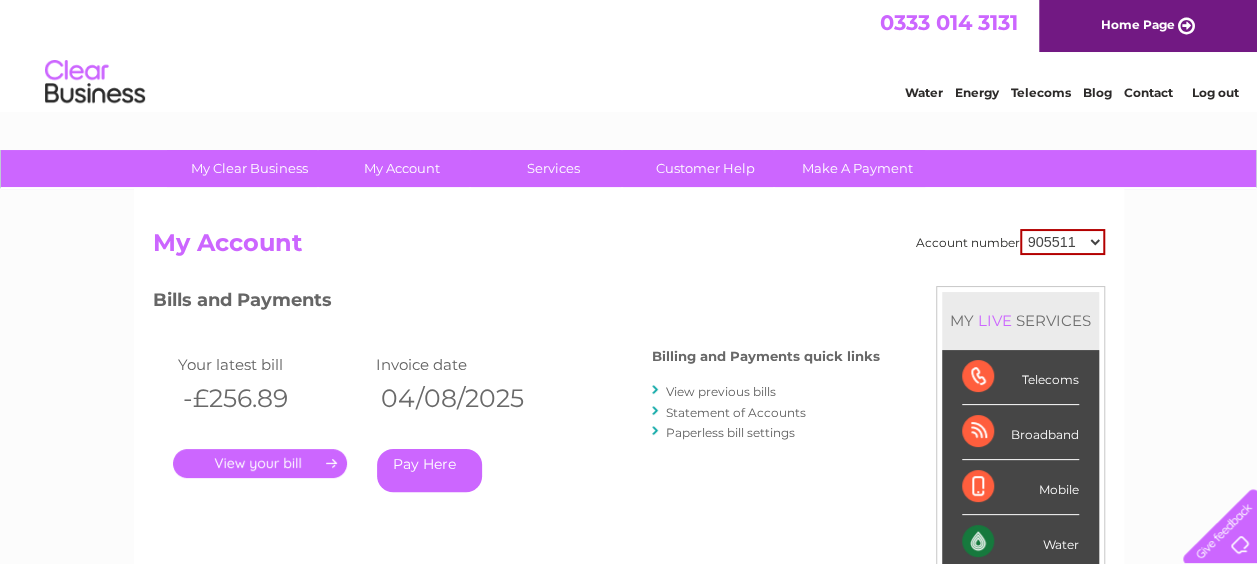 scroll, scrollTop: 0, scrollLeft: 0, axis: both 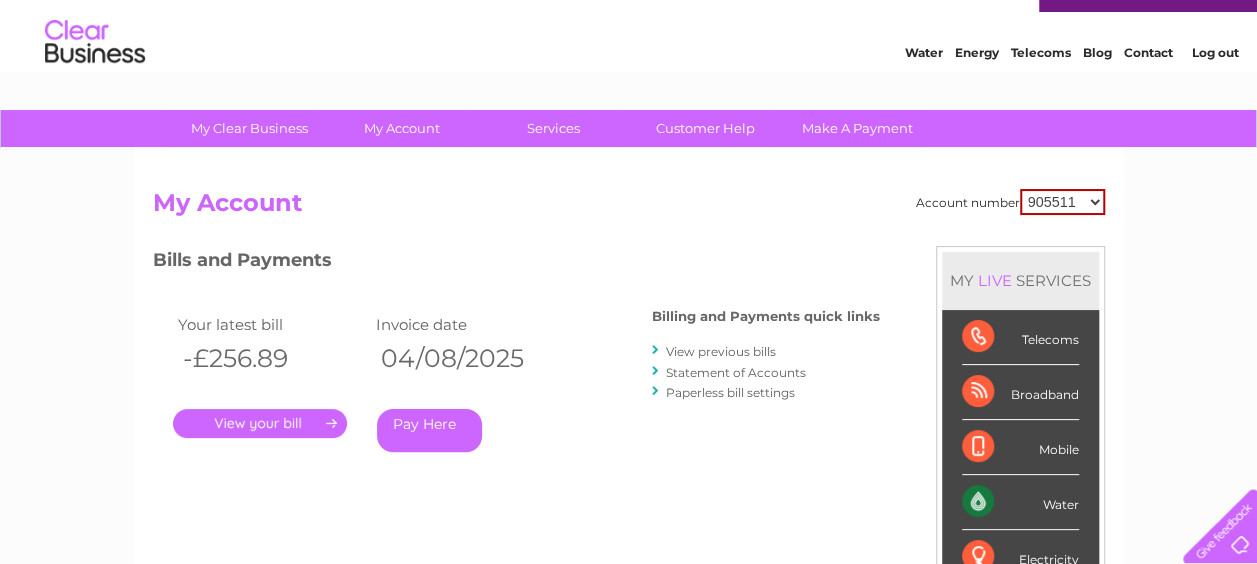 click on "View previous bills" at bounding box center (721, 351) 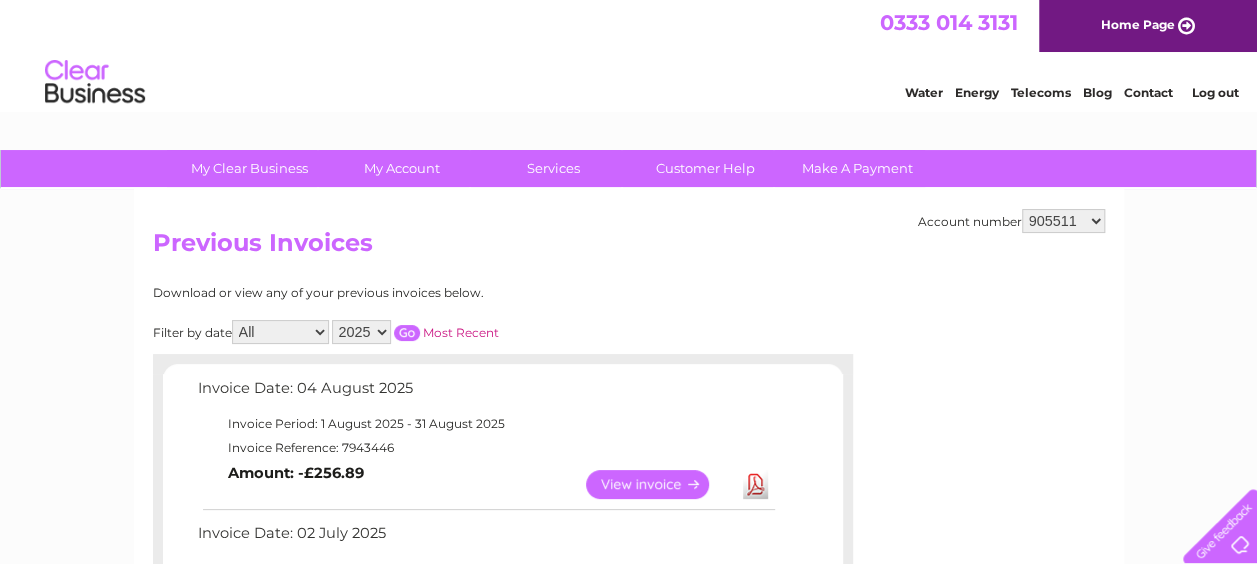 scroll, scrollTop: 0, scrollLeft: 0, axis: both 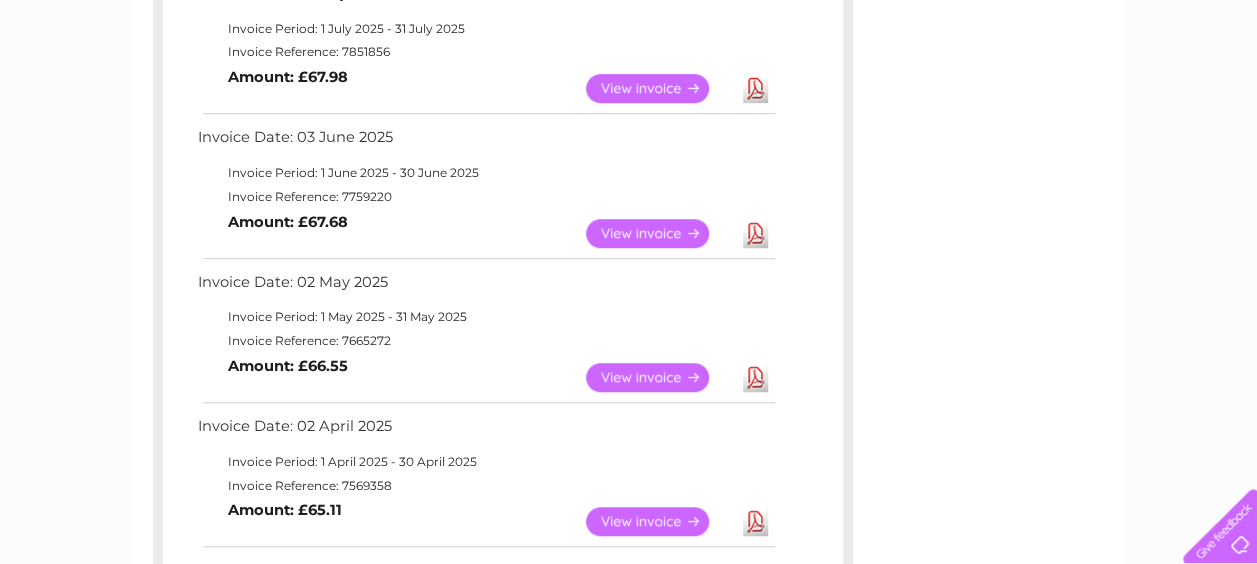 click on "View" at bounding box center [659, 377] 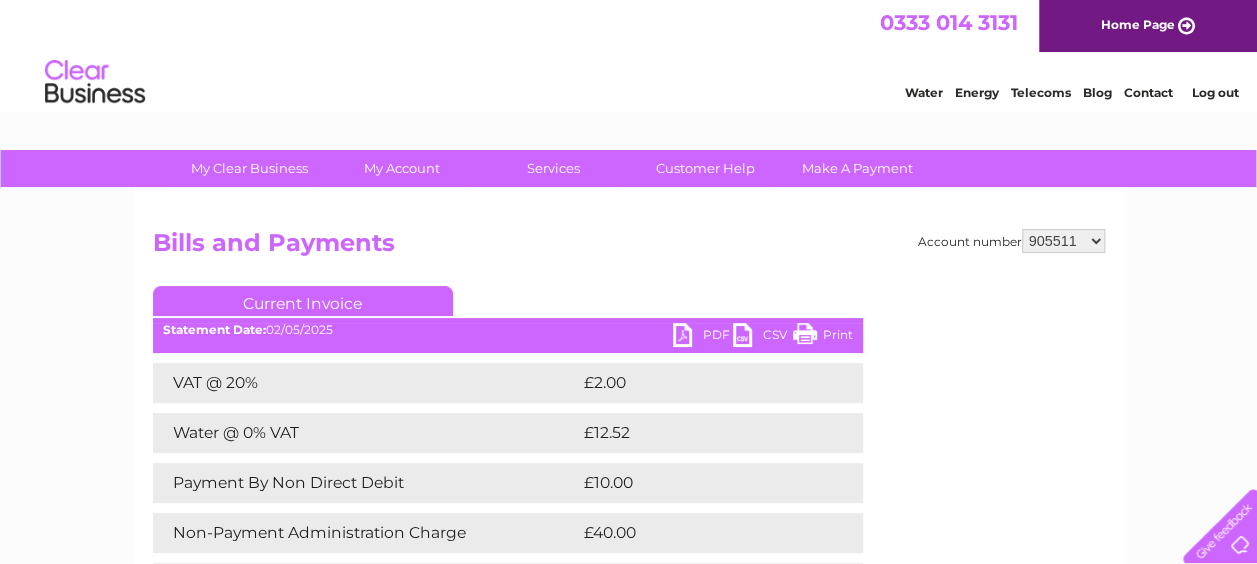 scroll, scrollTop: 0, scrollLeft: 0, axis: both 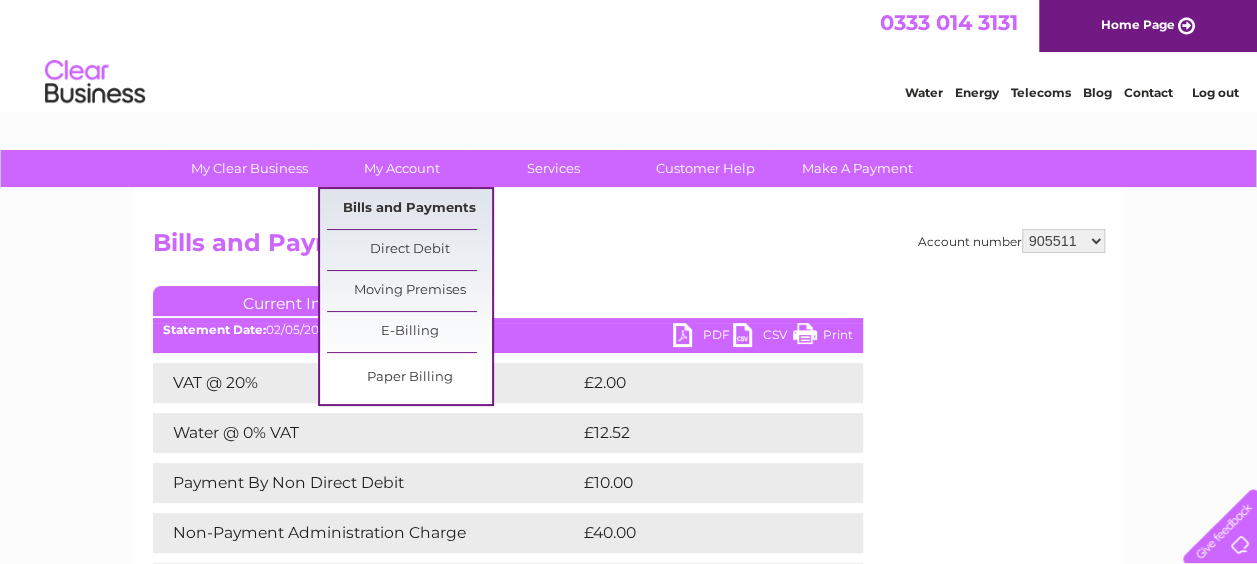 click on "Bills and Payments" at bounding box center (409, 209) 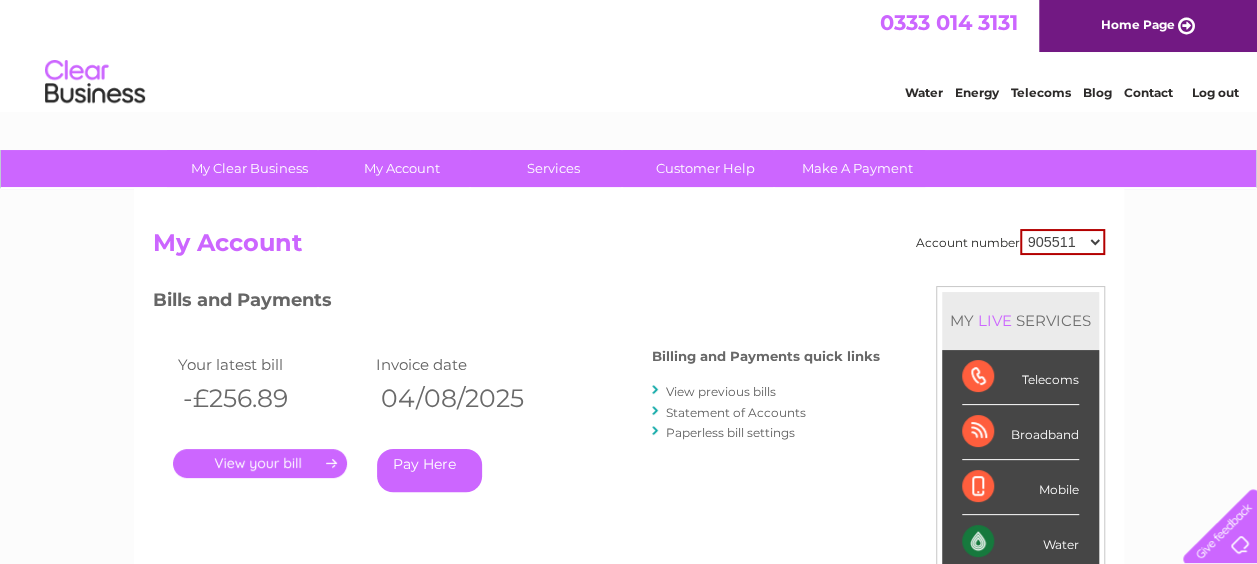scroll, scrollTop: 0, scrollLeft: 0, axis: both 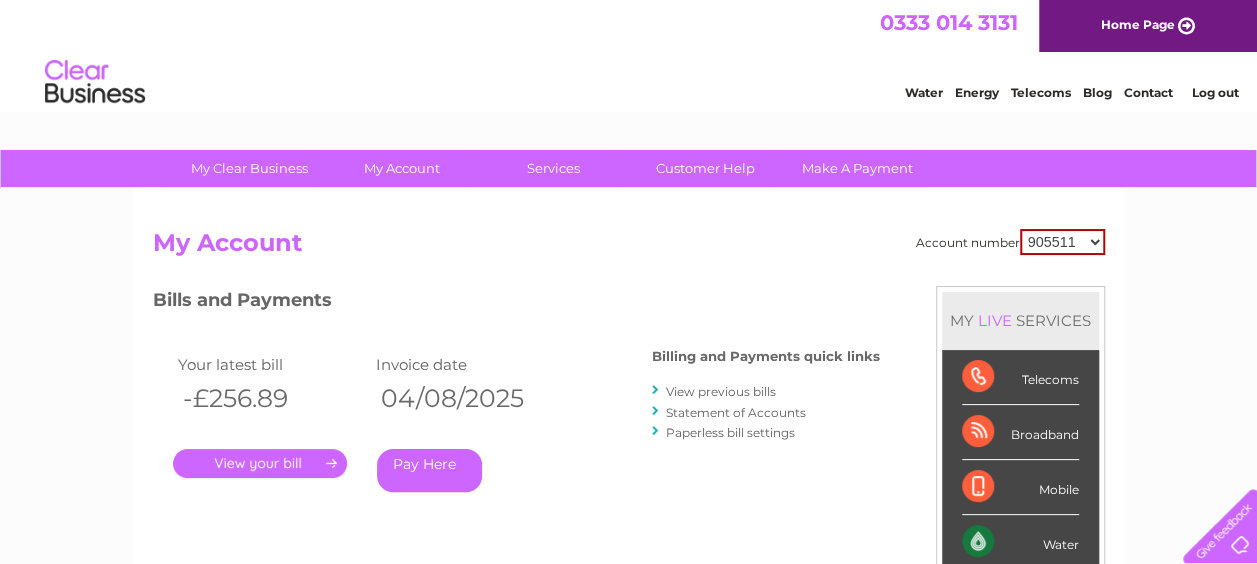 click on "." at bounding box center (260, 463) 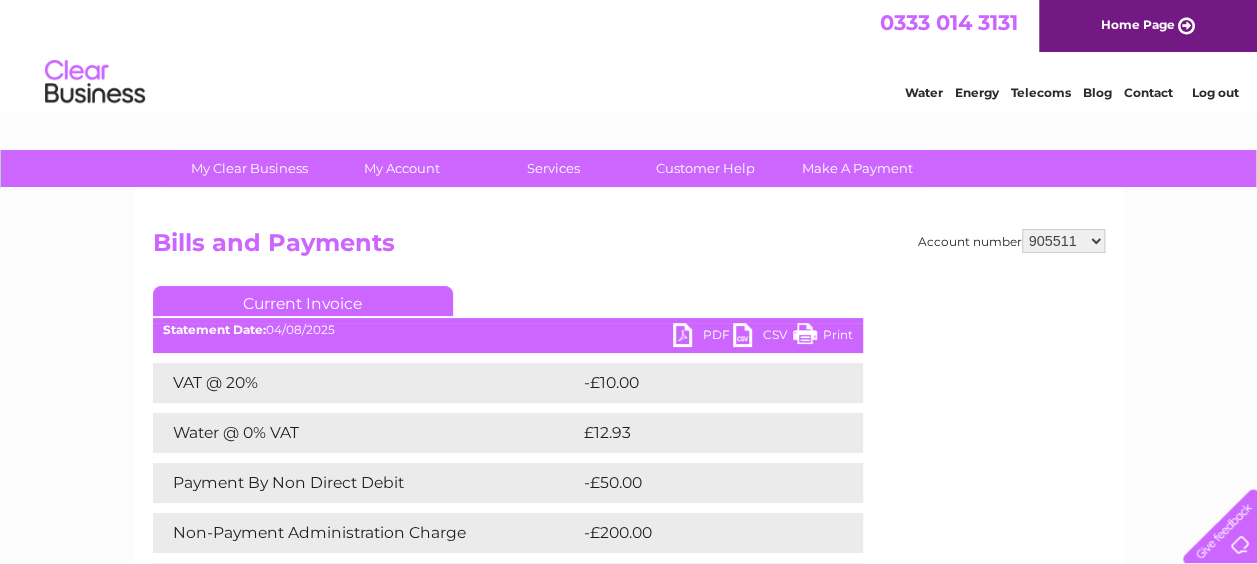 scroll, scrollTop: 0, scrollLeft: 0, axis: both 